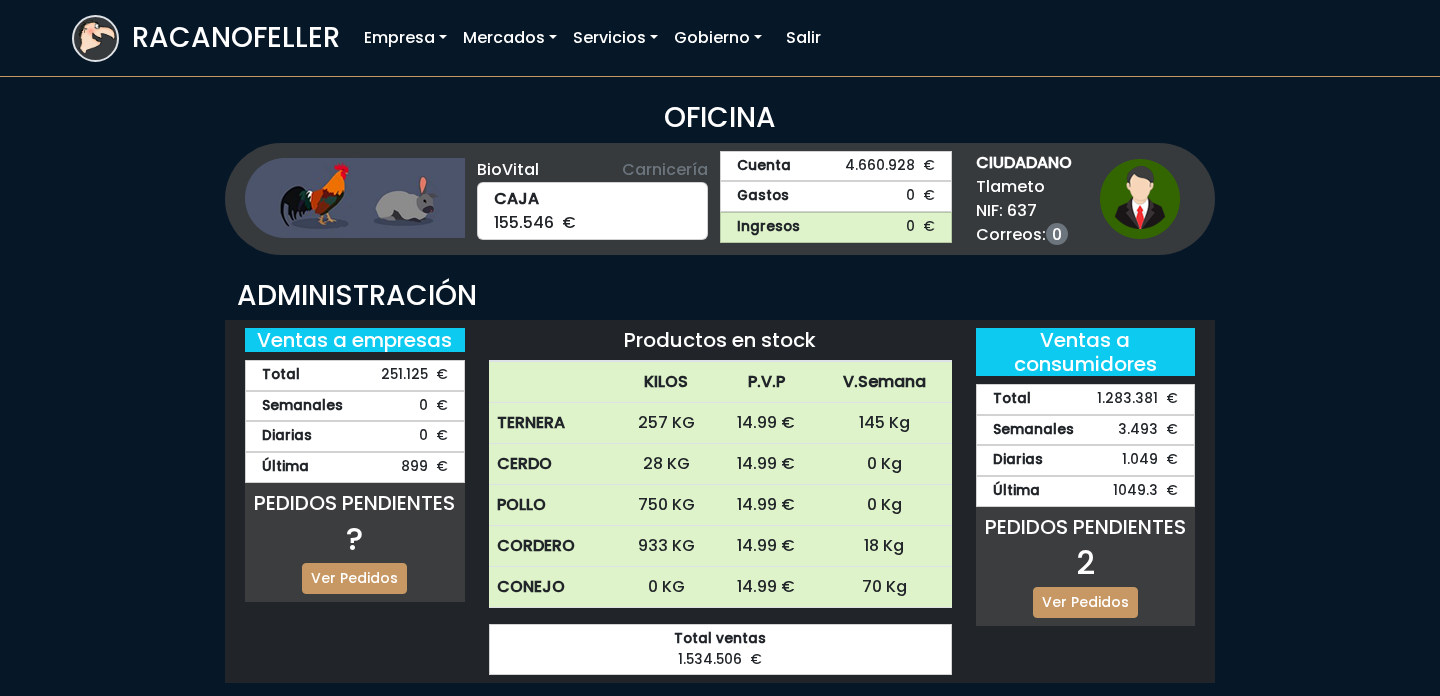 scroll, scrollTop: 0, scrollLeft: 0, axis: both 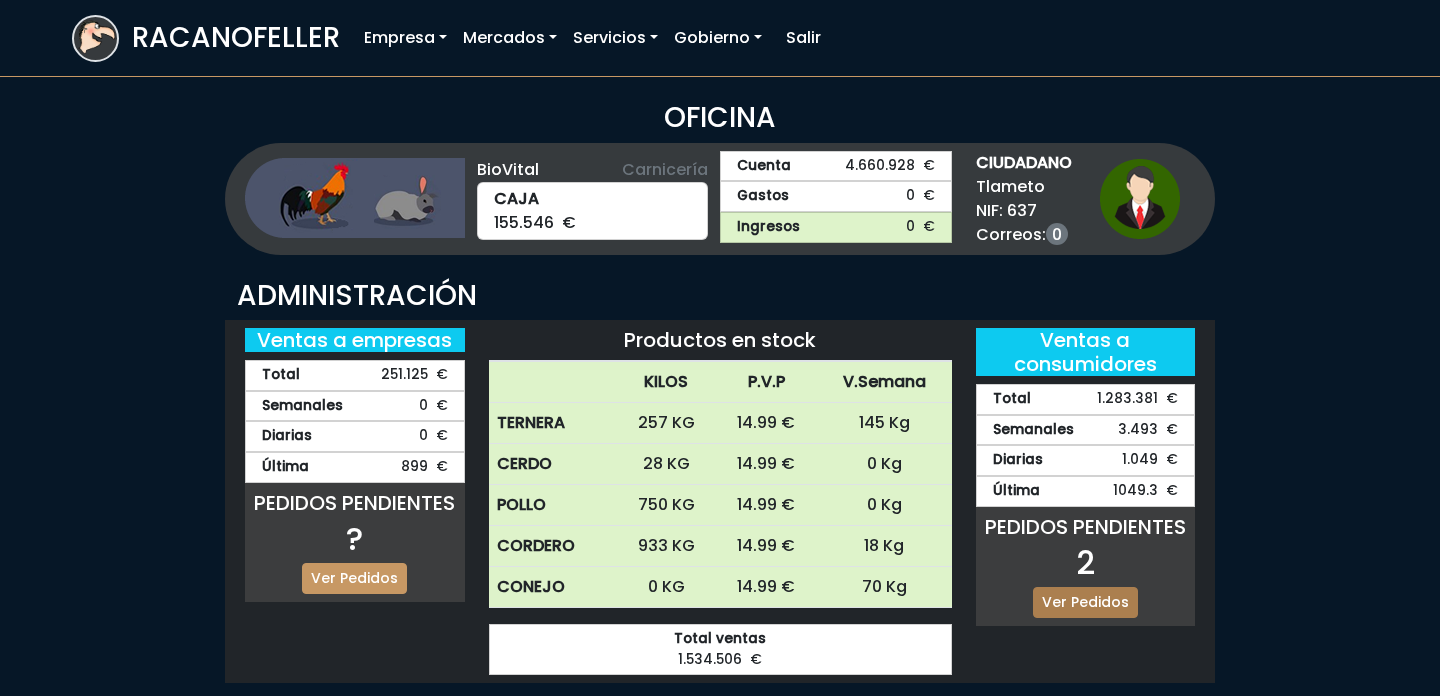 click on "Ver Pedidos" at bounding box center [1085, 602] 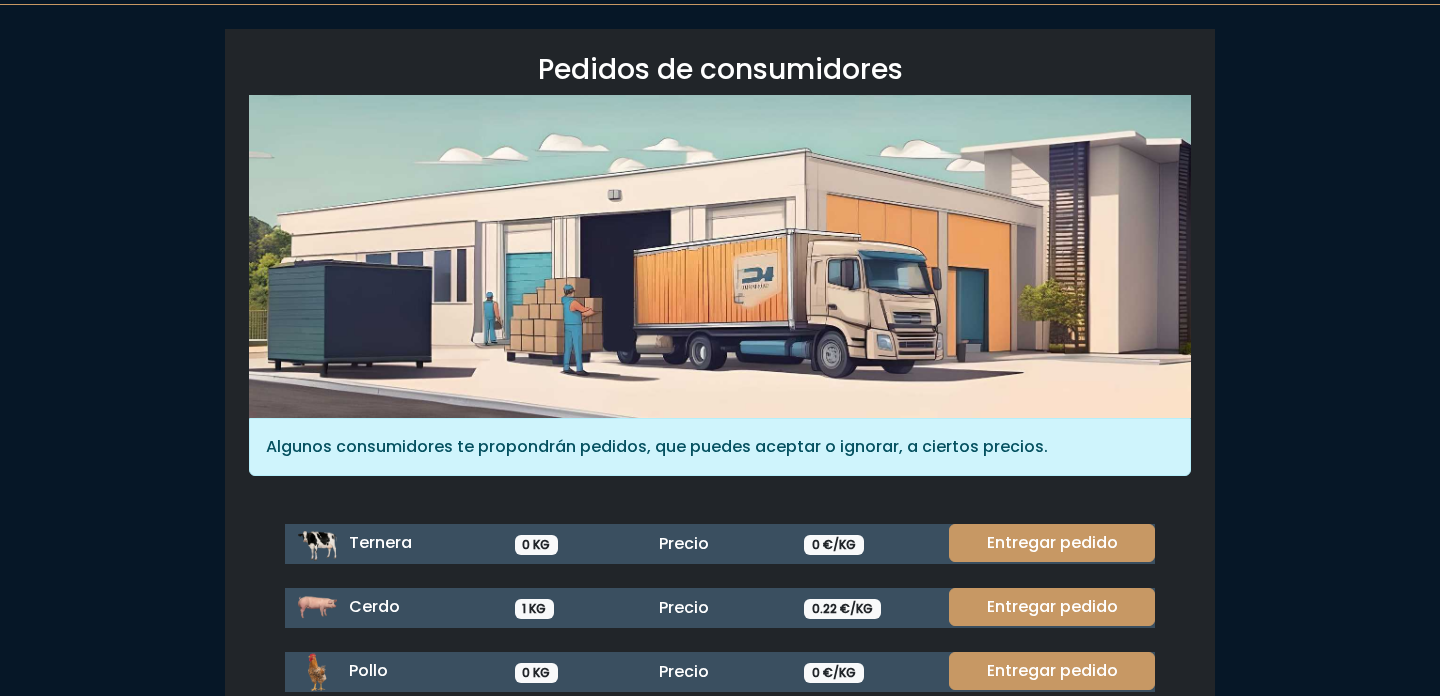 scroll, scrollTop: 0, scrollLeft: 0, axis: both 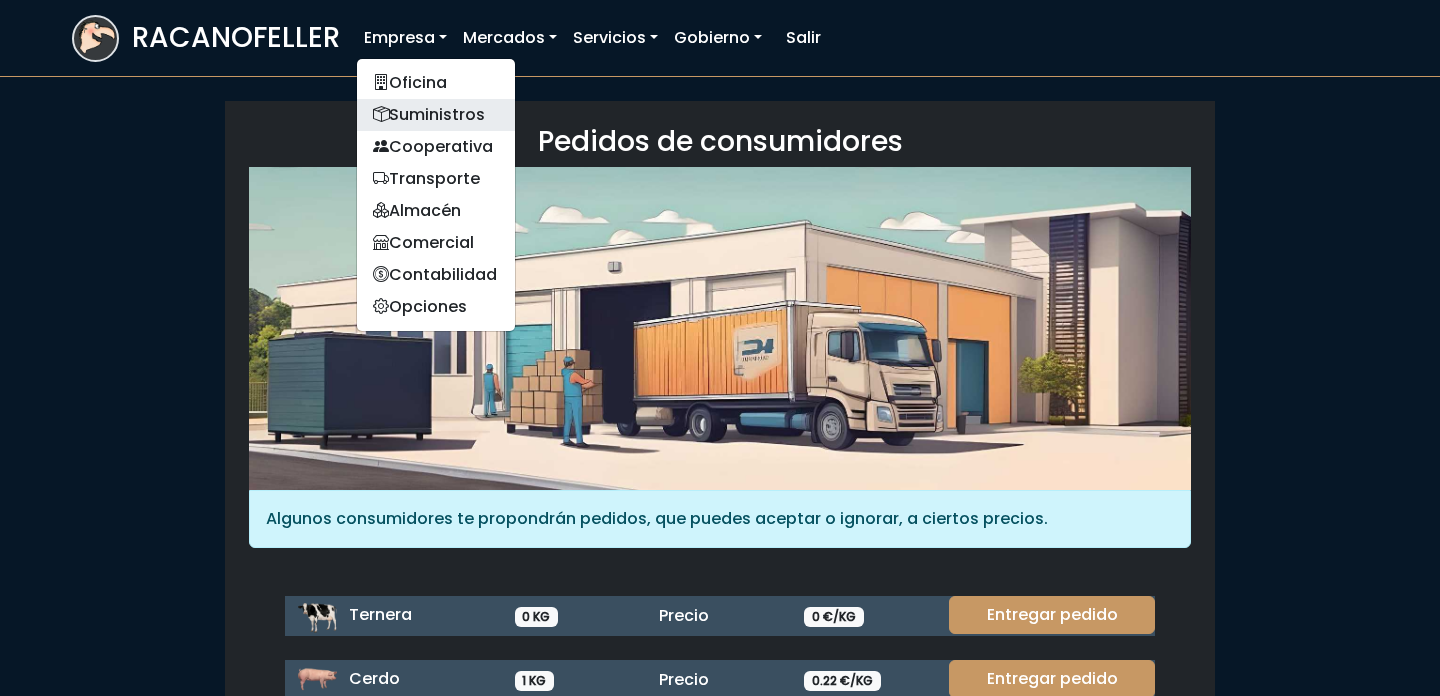 click on "Suministros" at bounding box center (436, 115) 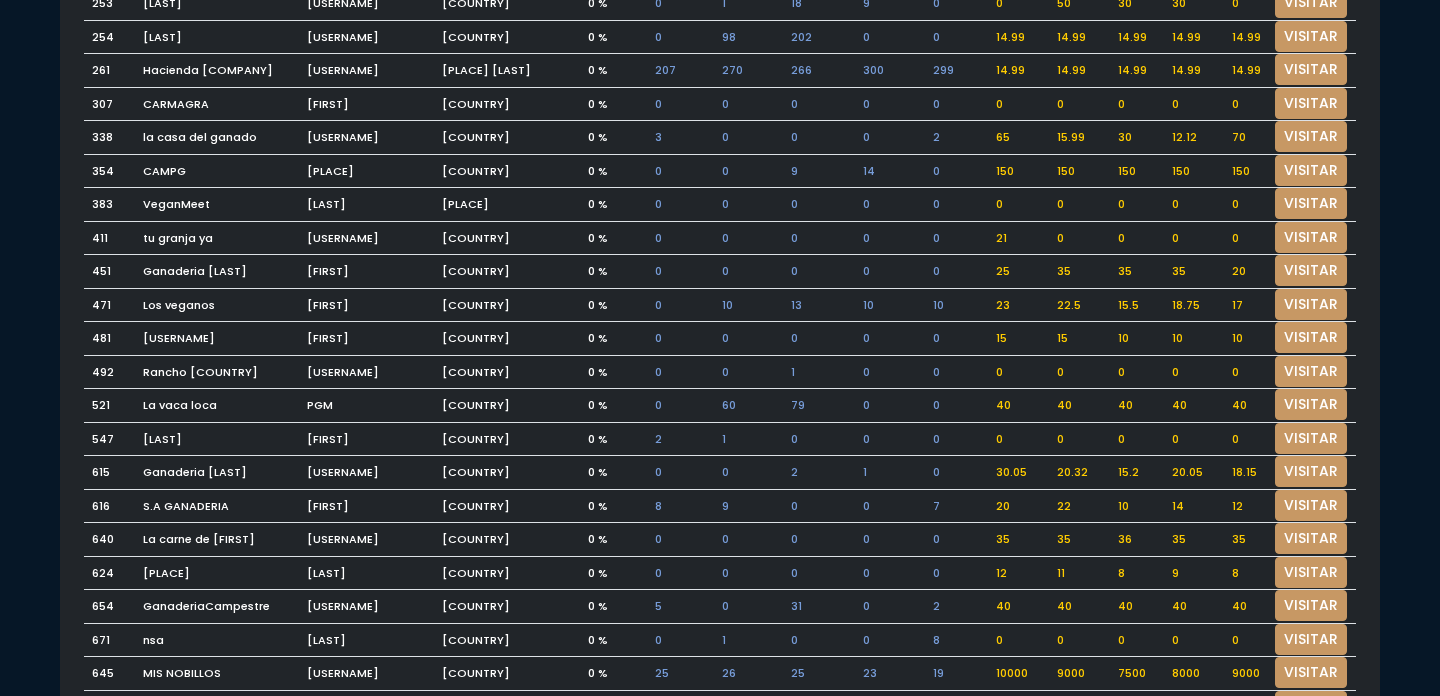scroll, scrollTop: 1202, scrollLeft: 0, axis: vertical 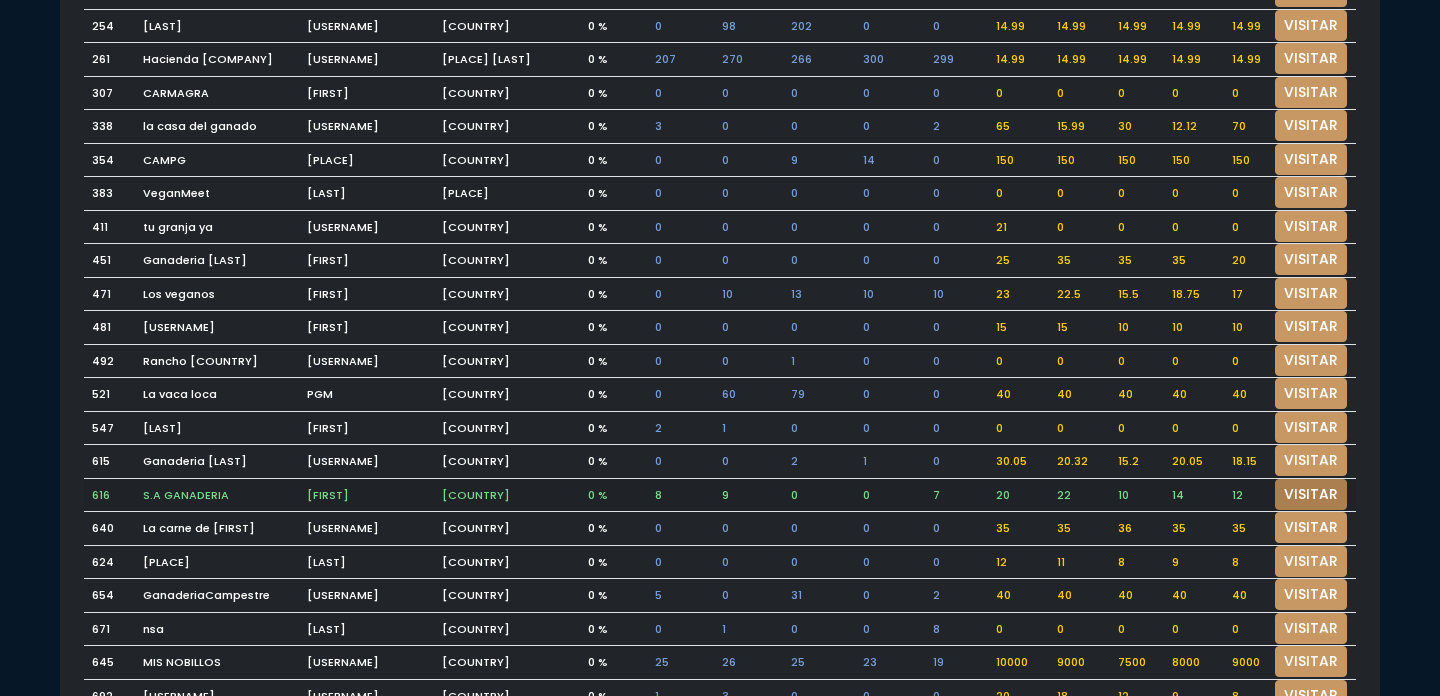 click on "VISITAR" at bounding box center [1311, 494] 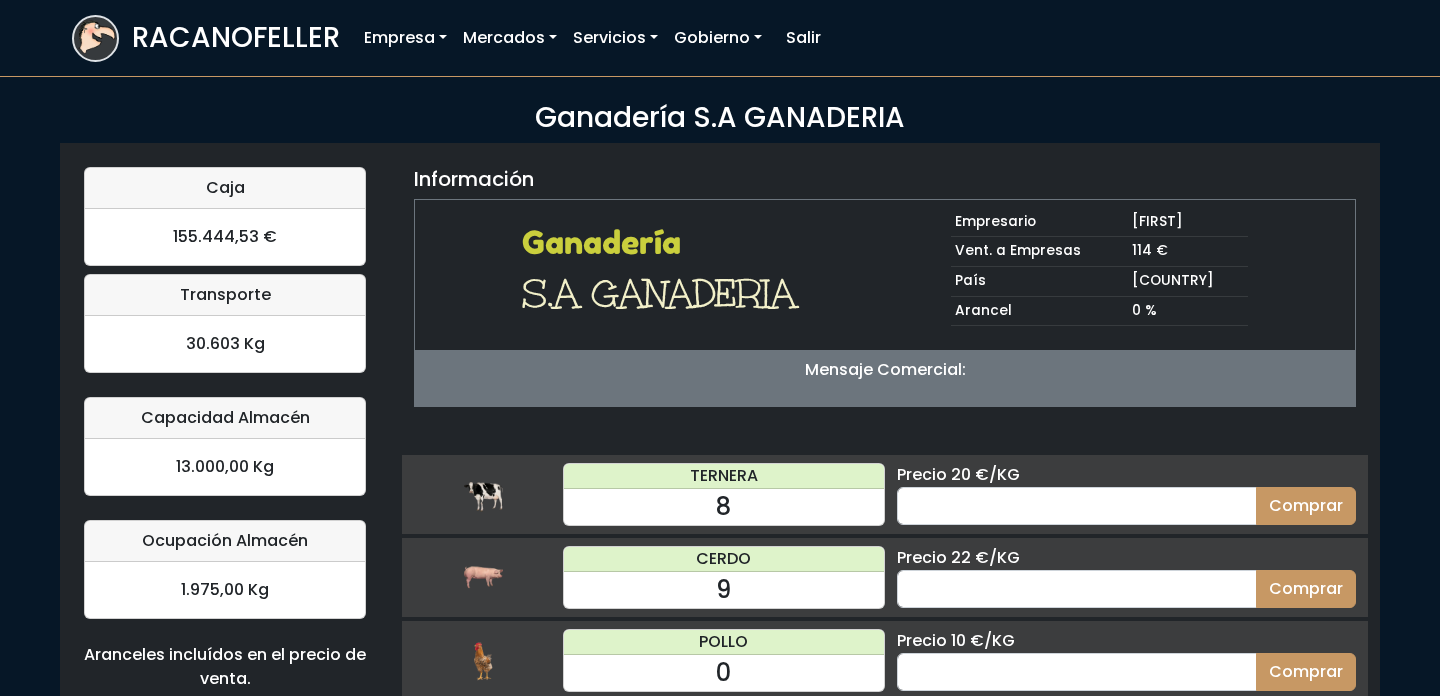 scroll, scrollTop: 0, scrollLeft: 0, axis: both 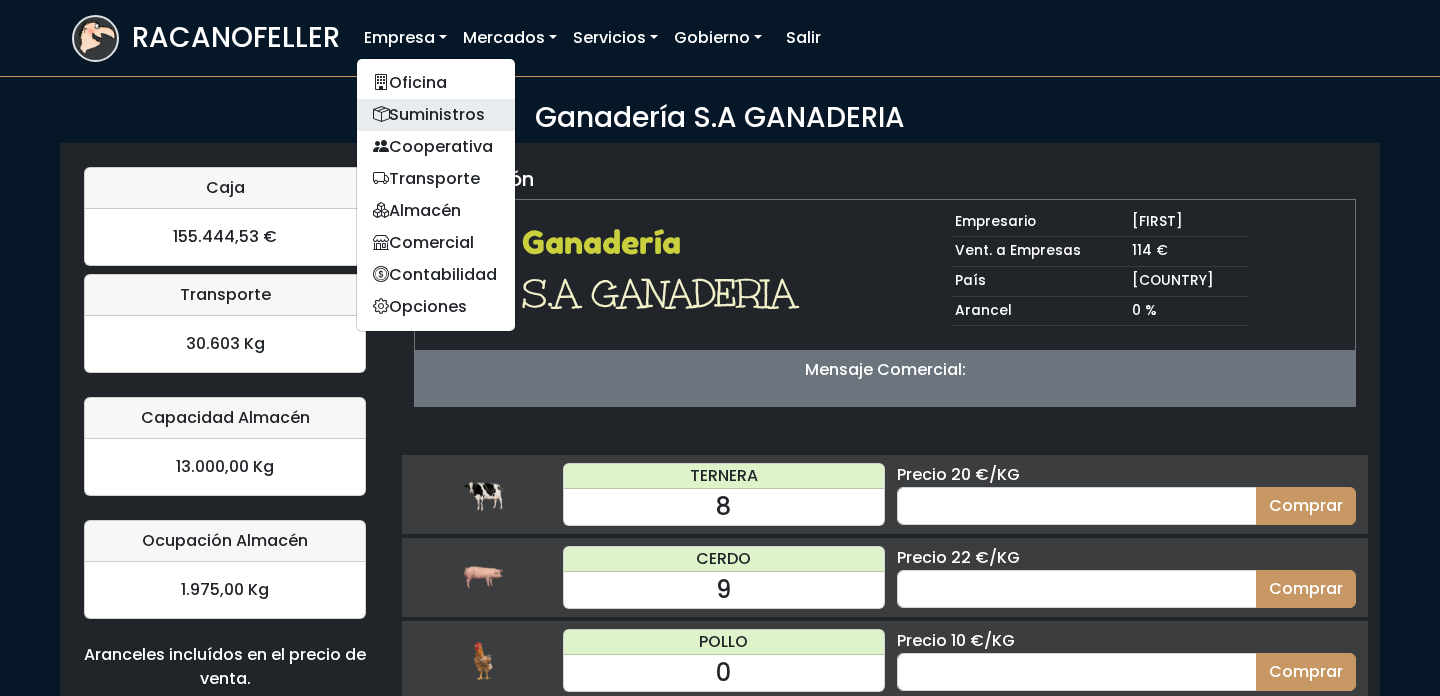 click on "Suministros" at bounding box center (436, 115) 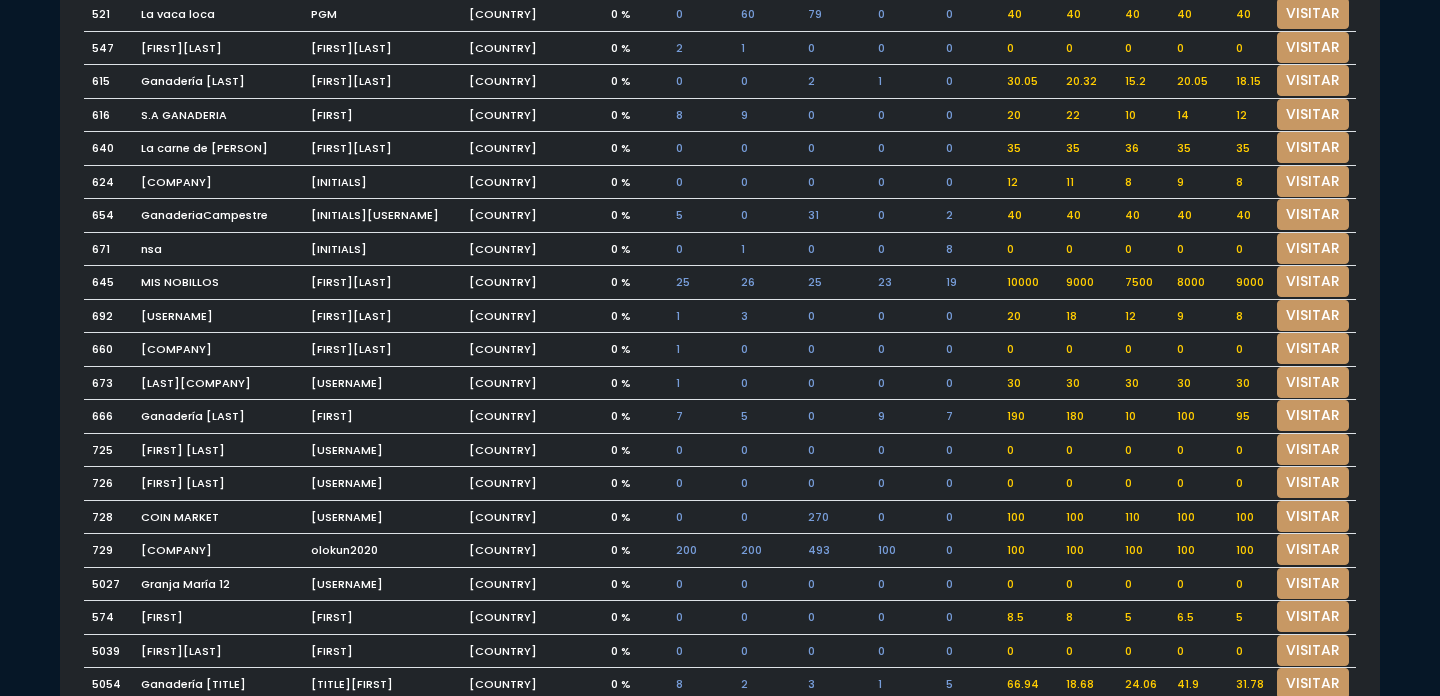 scroll, scrollTop: 1892, scrollLeft: 0, axis: vertical 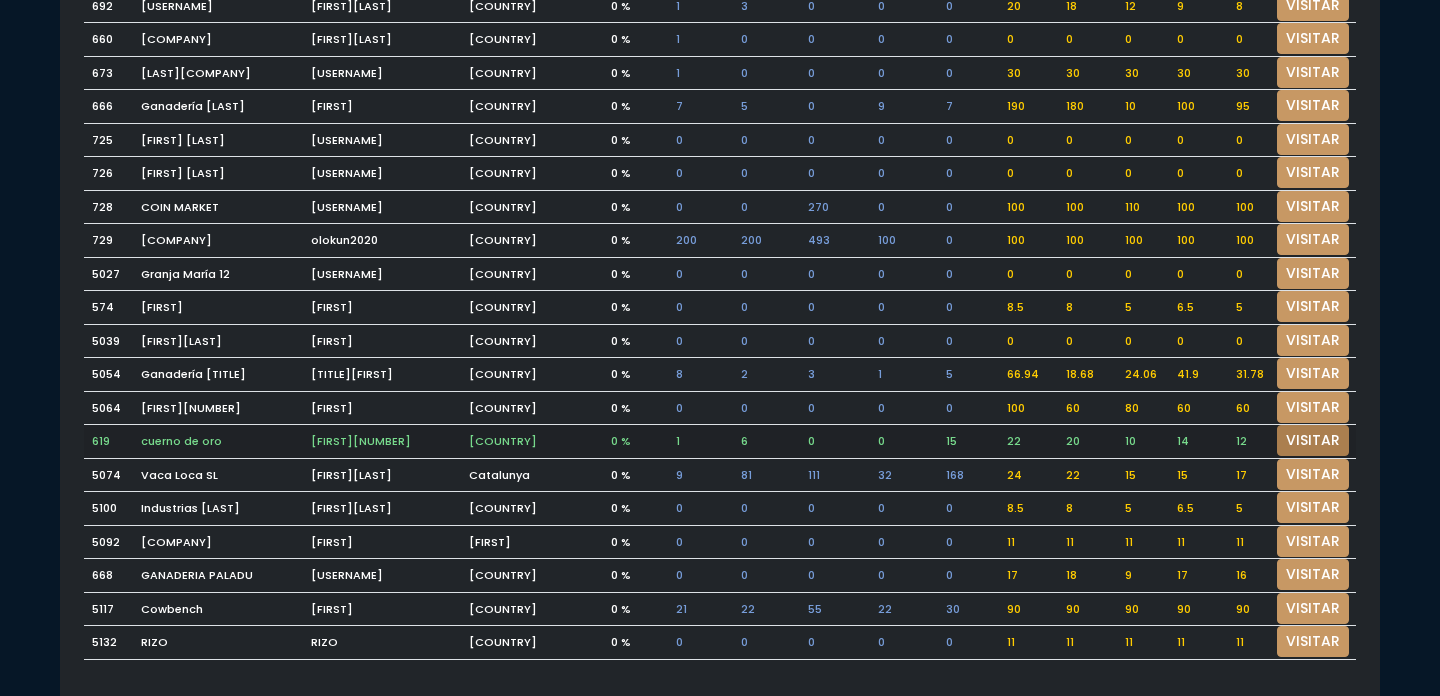 click on "VISITAR" at bounding box center [1313, 440] 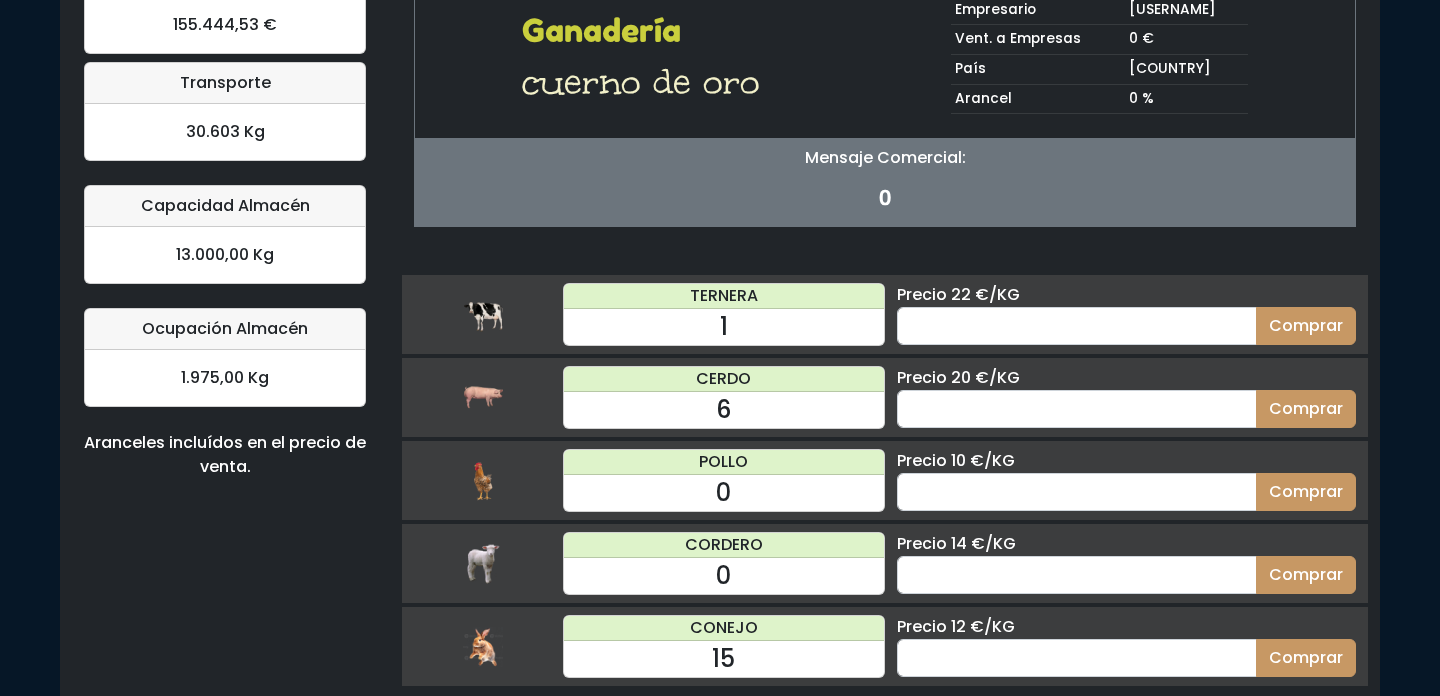 scroll, scrollTop: 227, scrollLeft: 0, axis: vertical 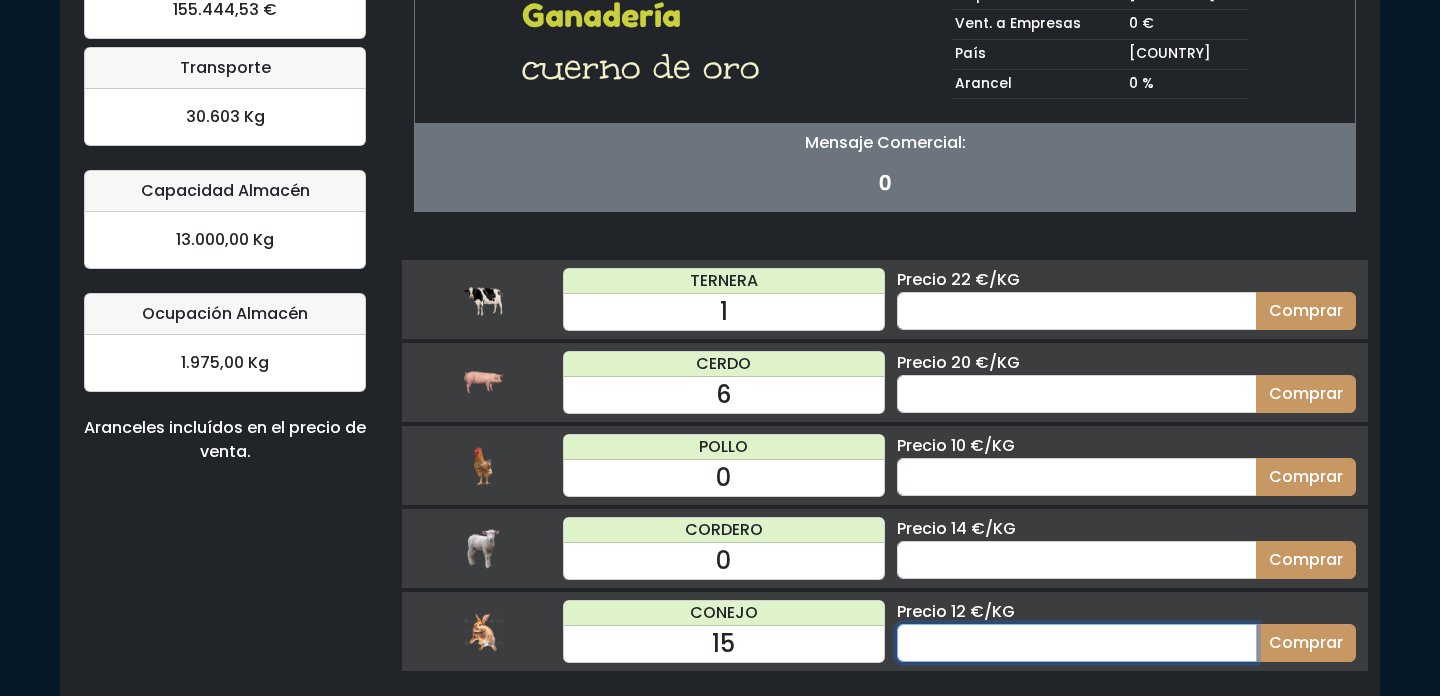 click at bounding box center (1077, 643) 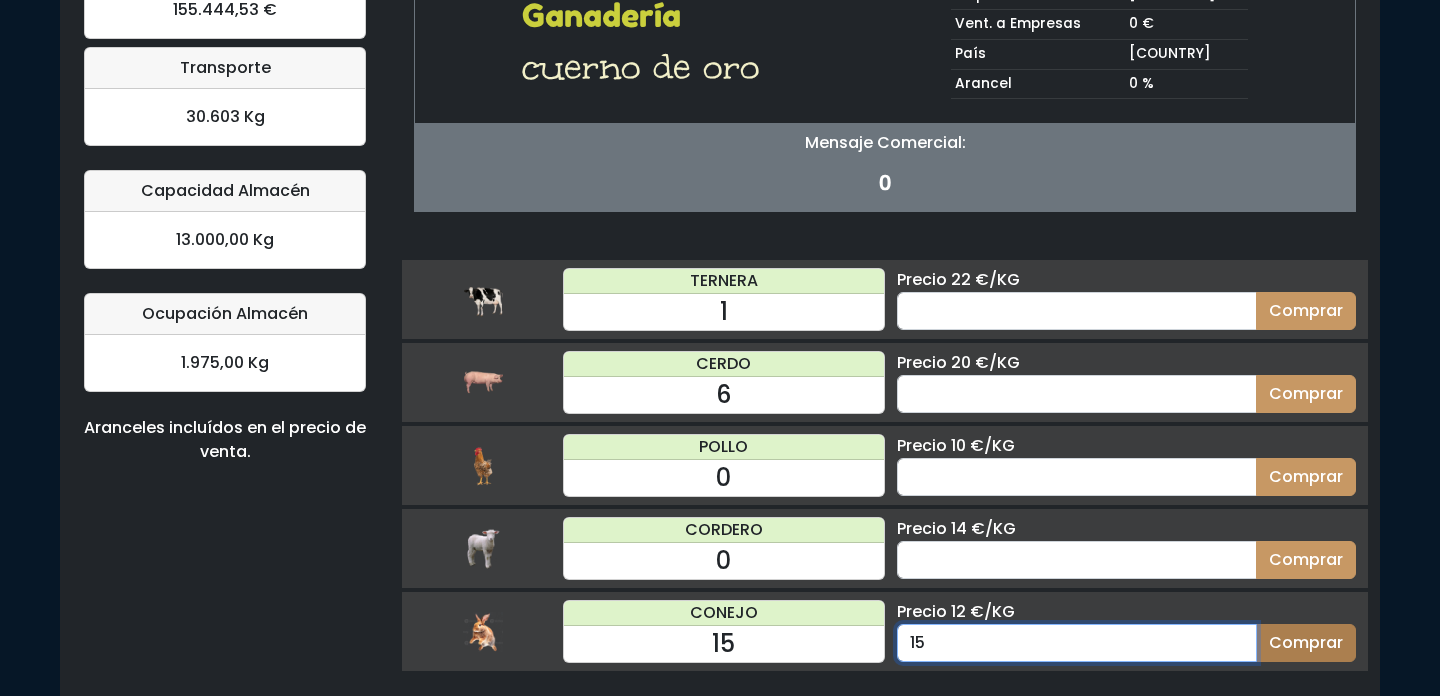 type on "15" 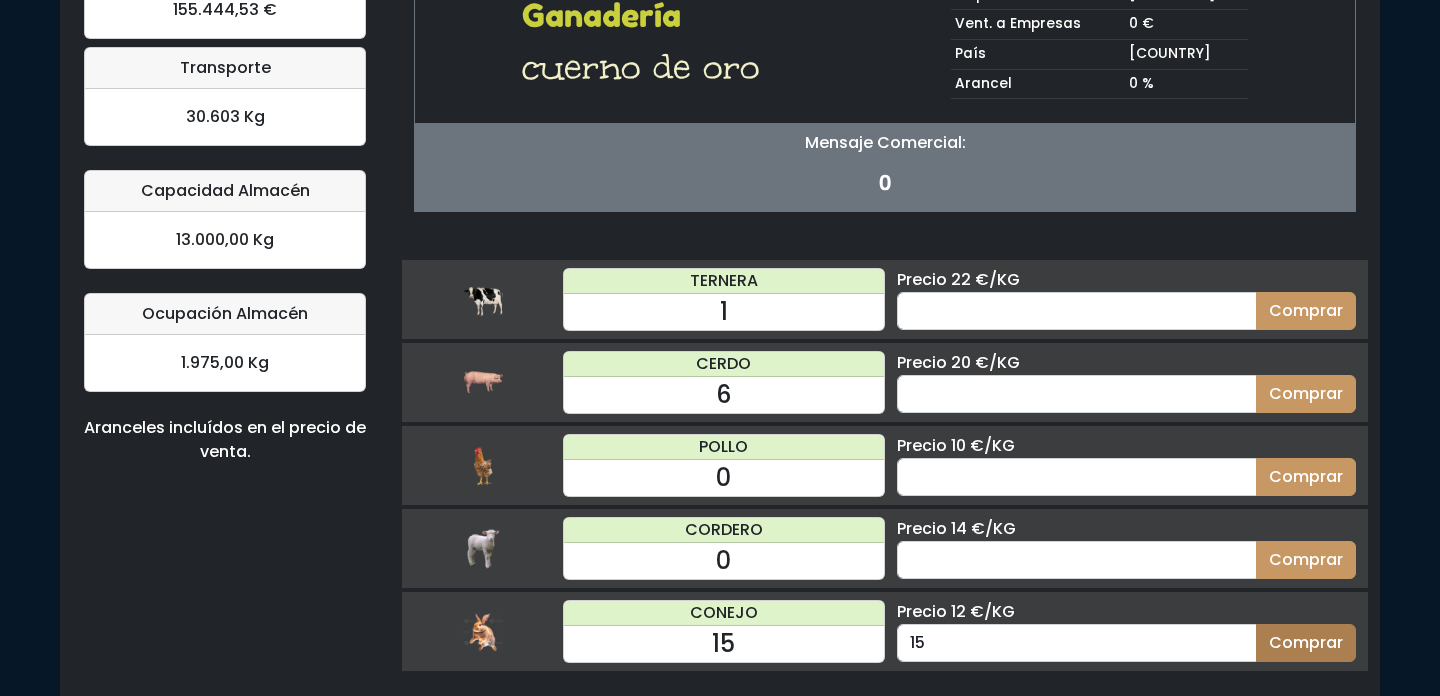 click on "Comprar" at bounding box center (1306, 643) 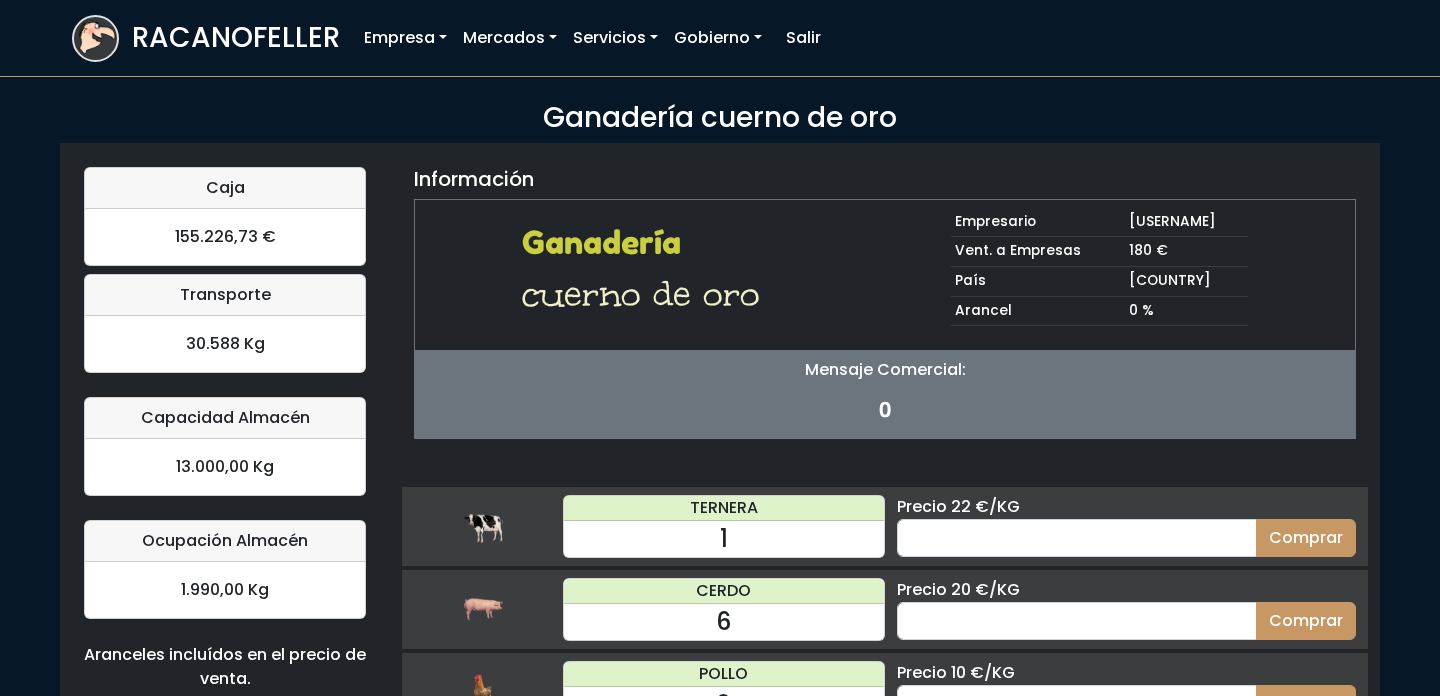 scroll, scrollTop: 0, scrollLeft: 0, axis: both 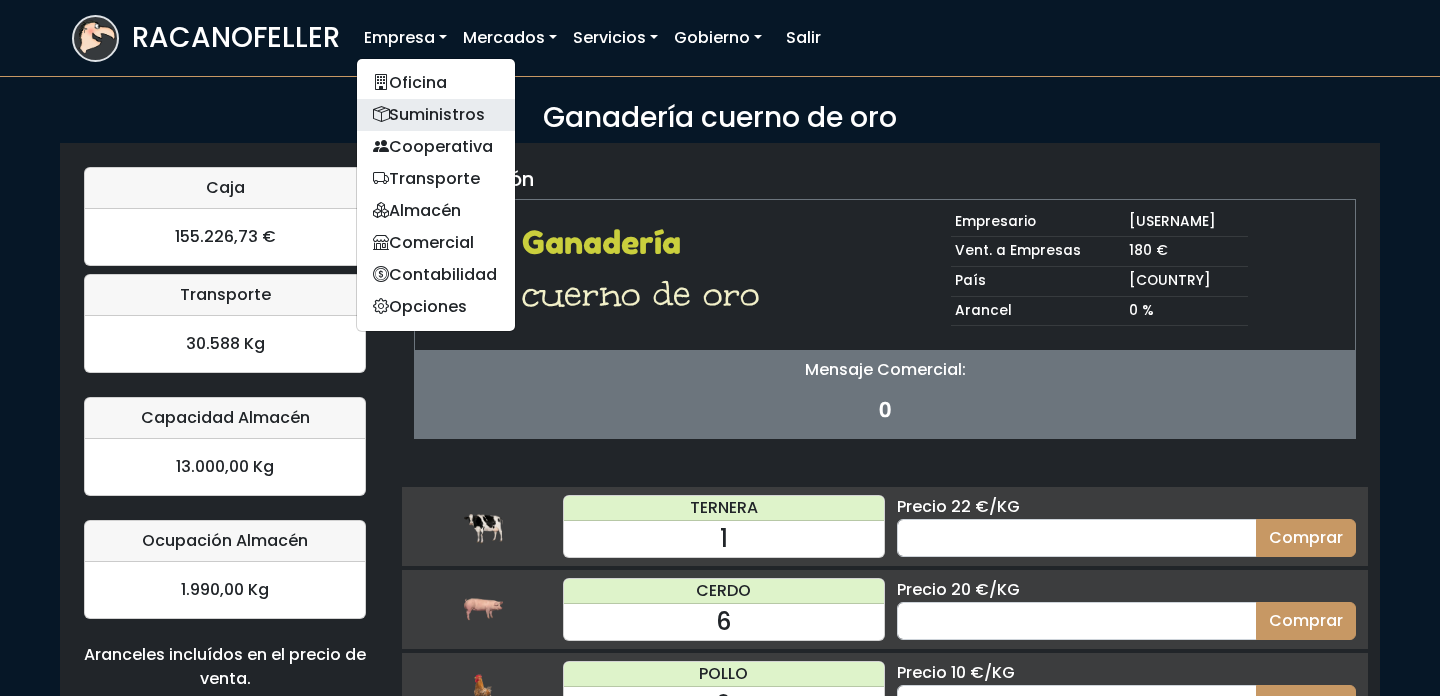 click on "Suministros" at bounding box center (436, 115) 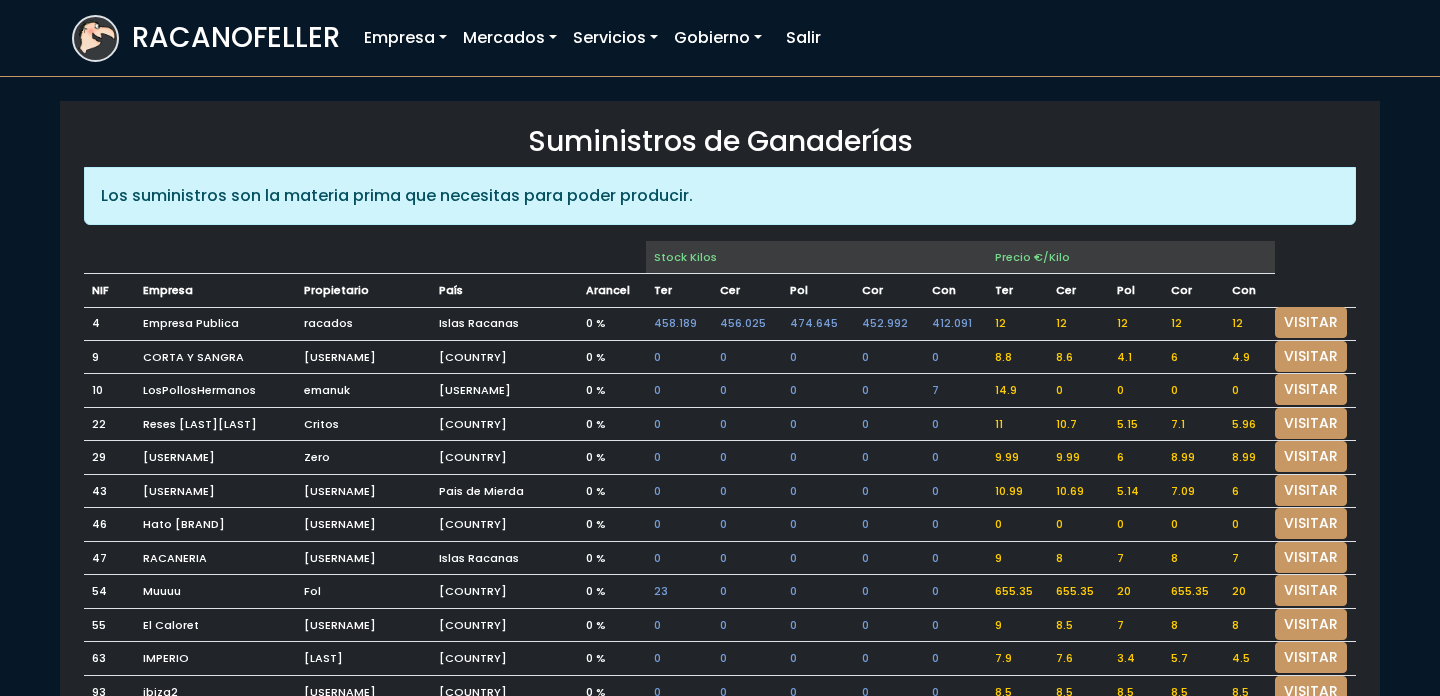 scroll, scrollTop: 0, scrollLeft: 0, axis: both 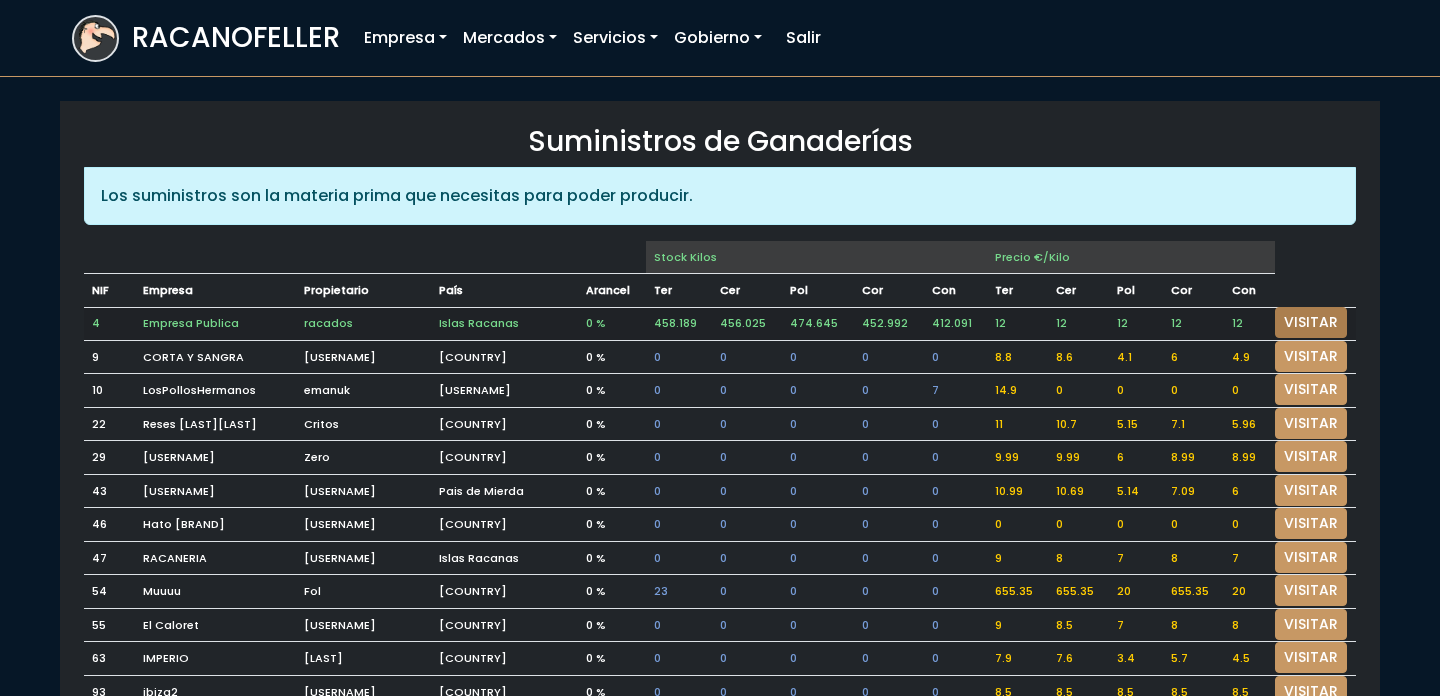 click on "VISITAR" at bounding box center (1311, 322) 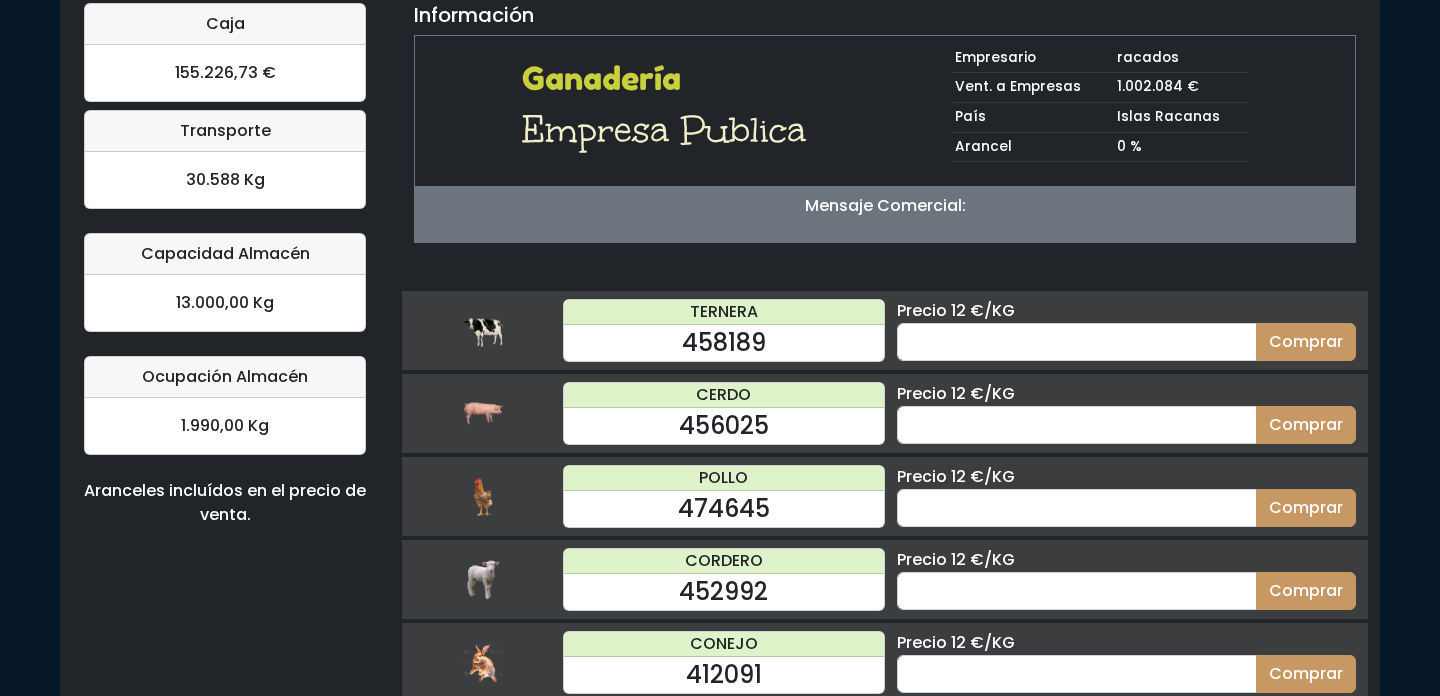scroll, scrollTop: 195, scrollLeft: 0, axis: vertical 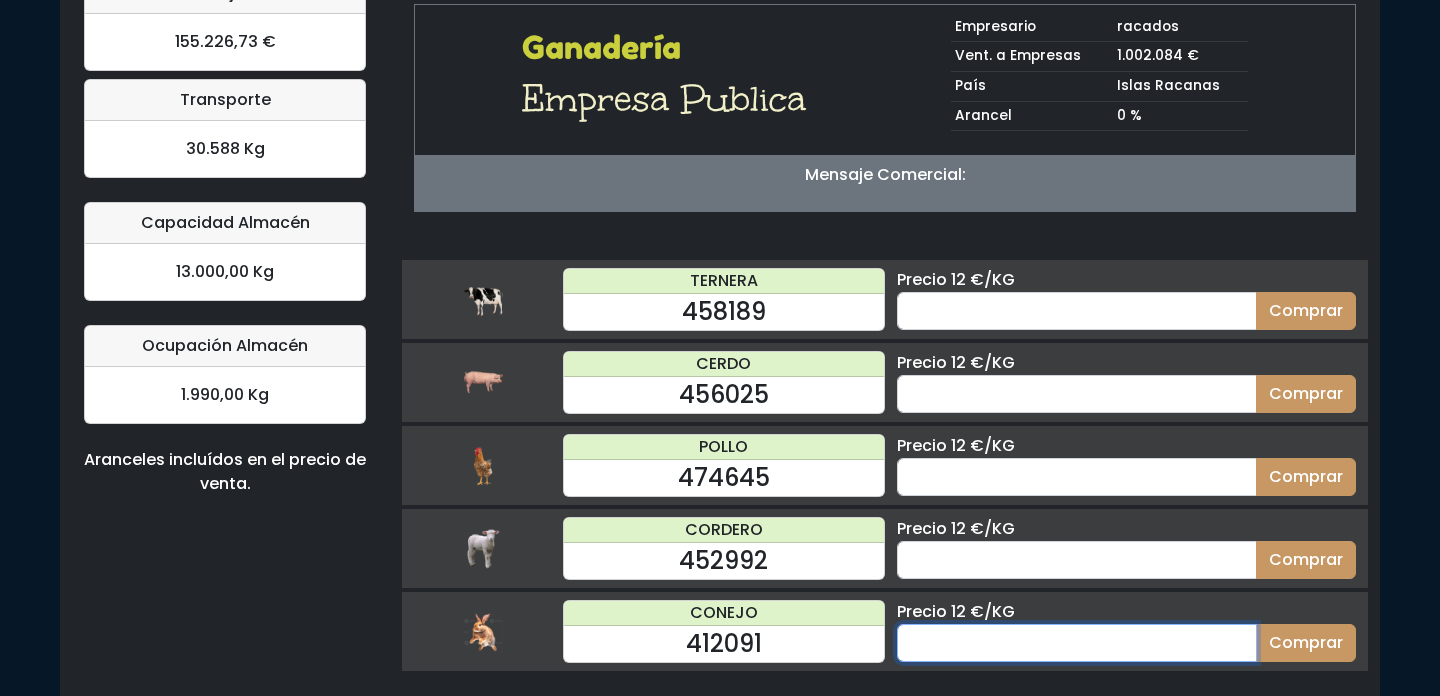 click at bounding box center [1077, 643] 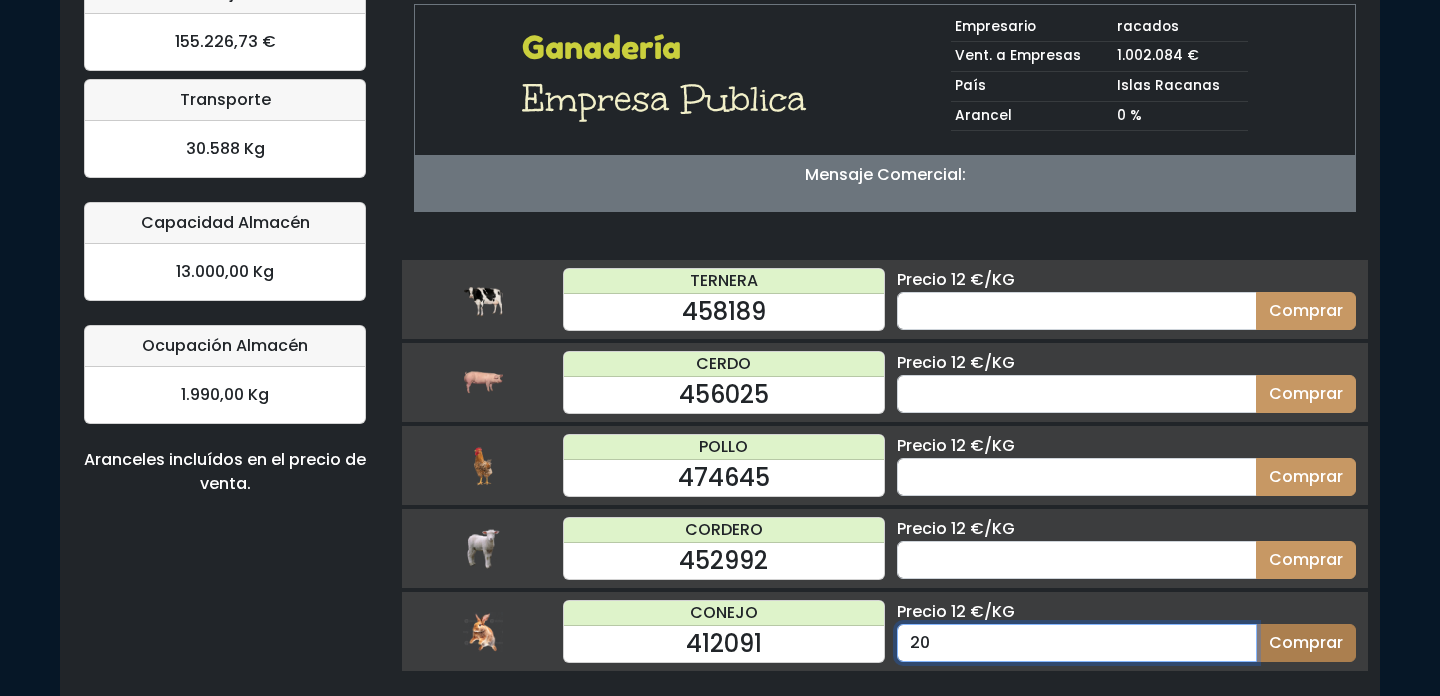 type on "20" 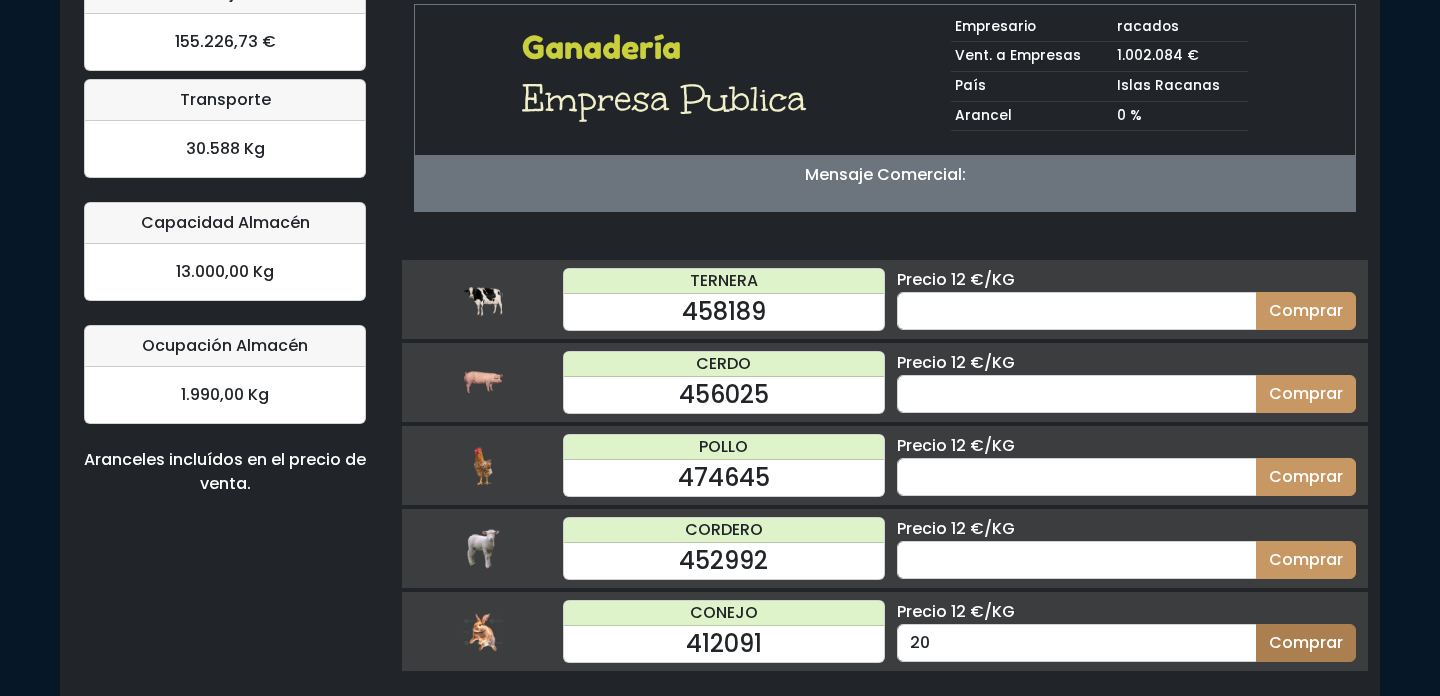click on "Comprar" at bounding box center (1306, 643) 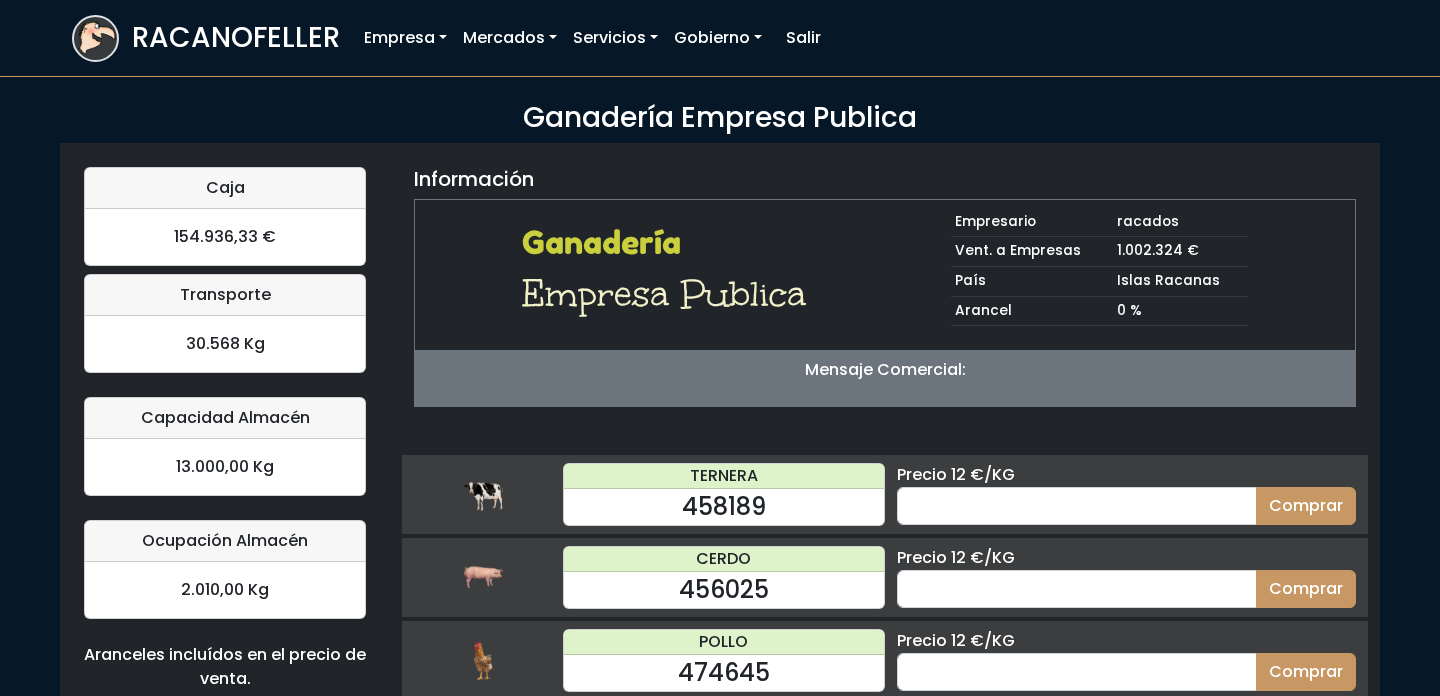 scroll, scrollTop: 0, scrollLeft: 0, axis: both 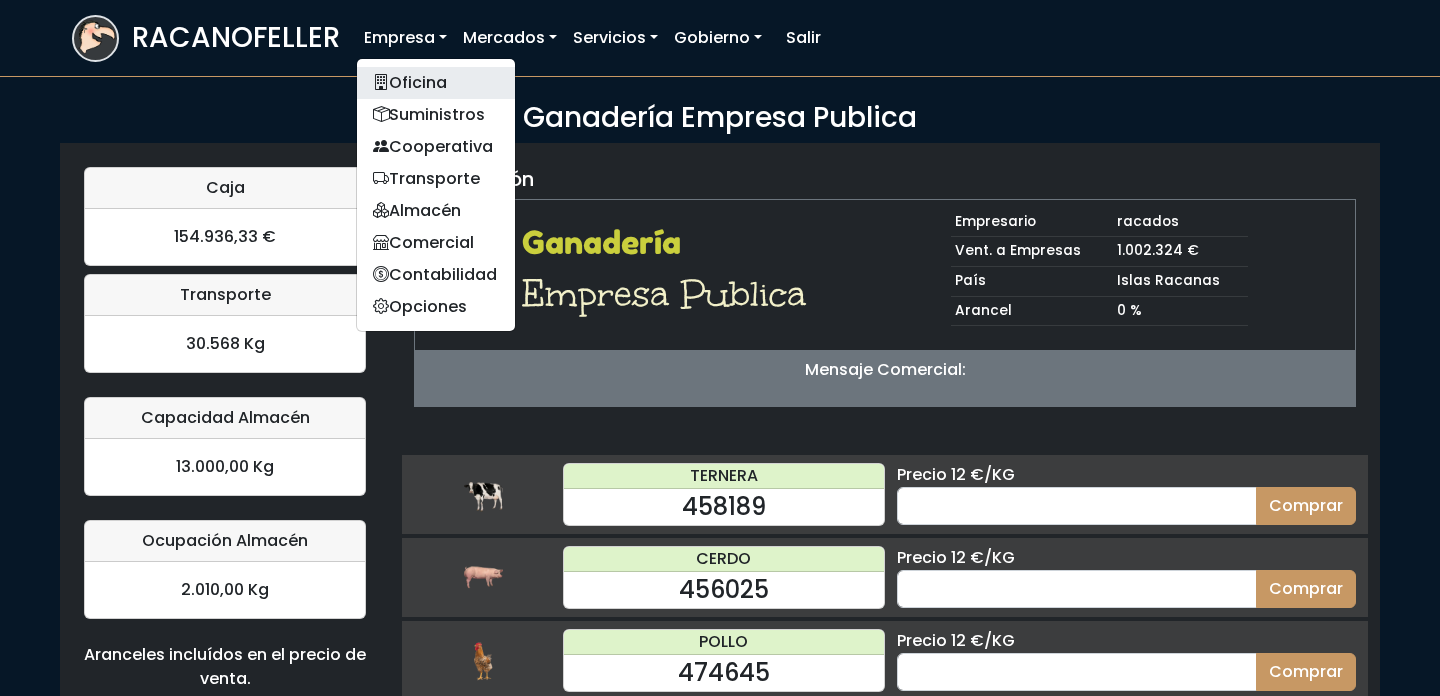 click on "Oficina" at bounding box center [436, 83] 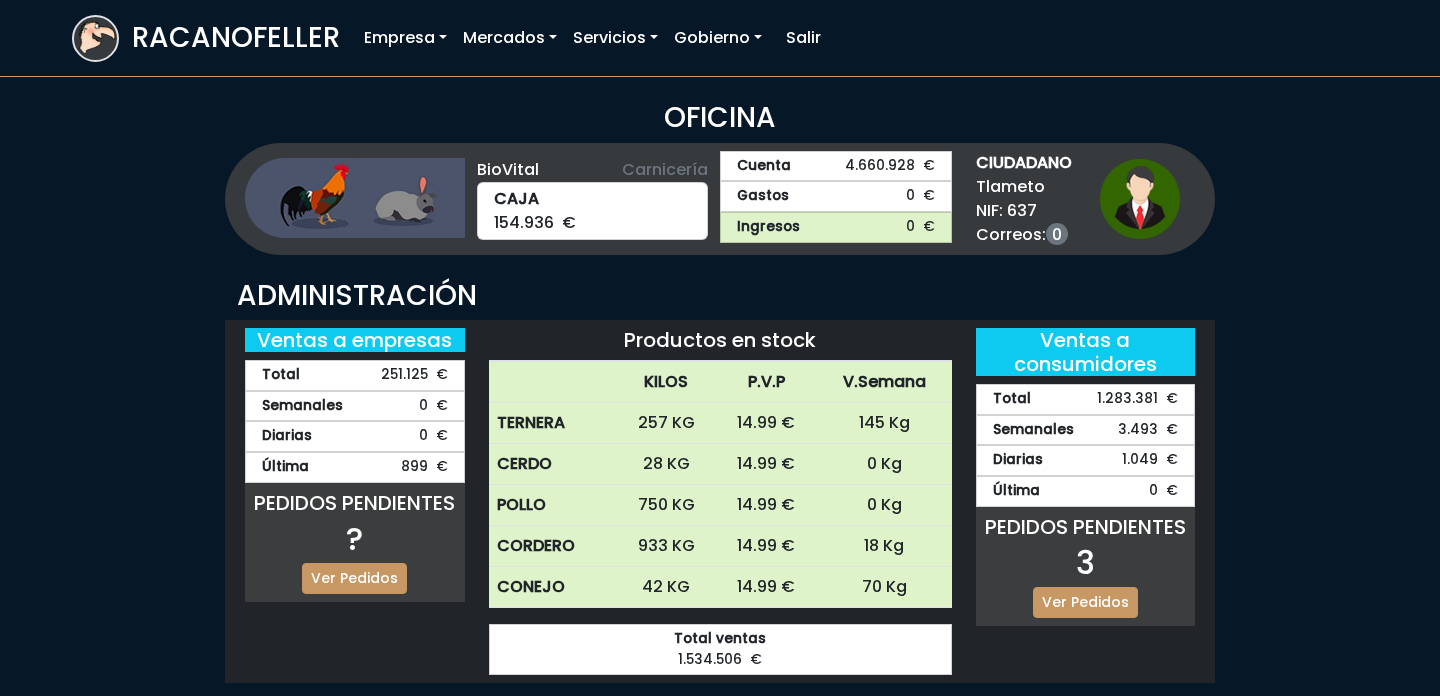 scroll, scrollTop: 0, scrollLeft: 0, axis: both 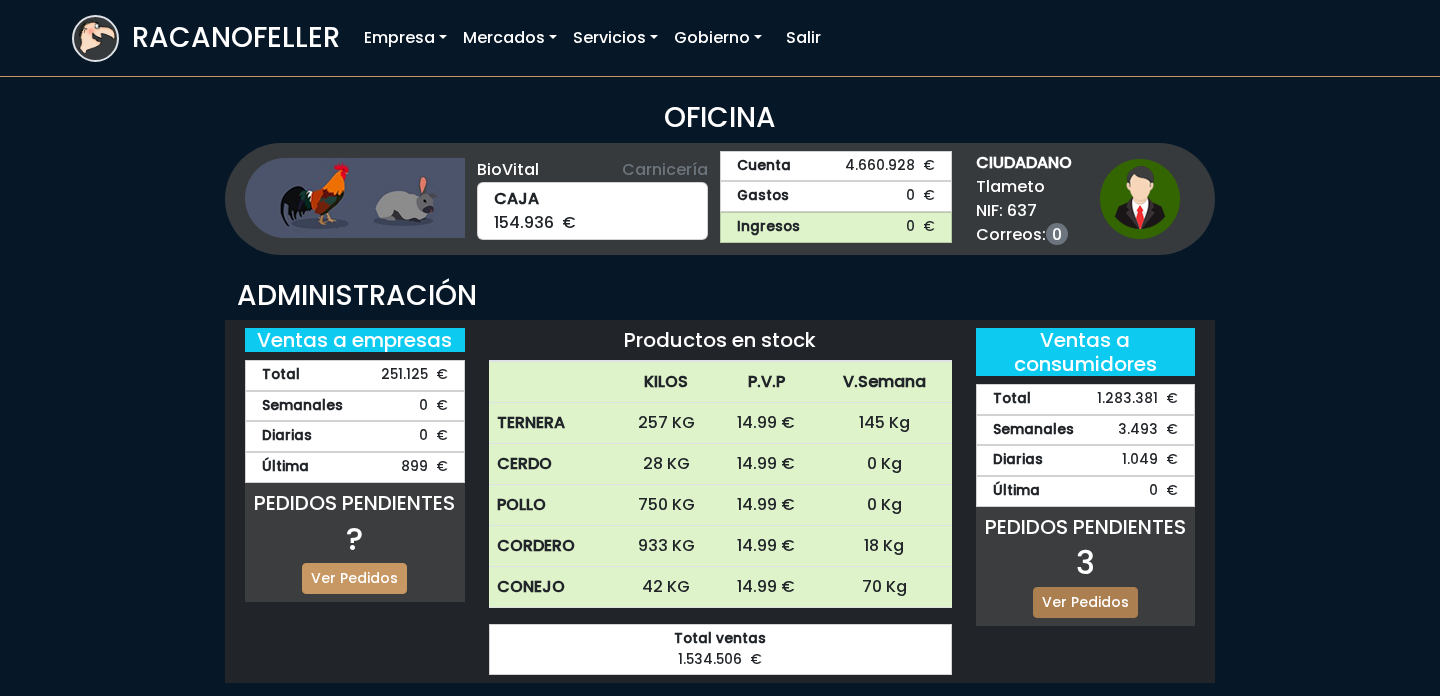 click on "Ver Pedidos" at bounding box center (1085, 602) 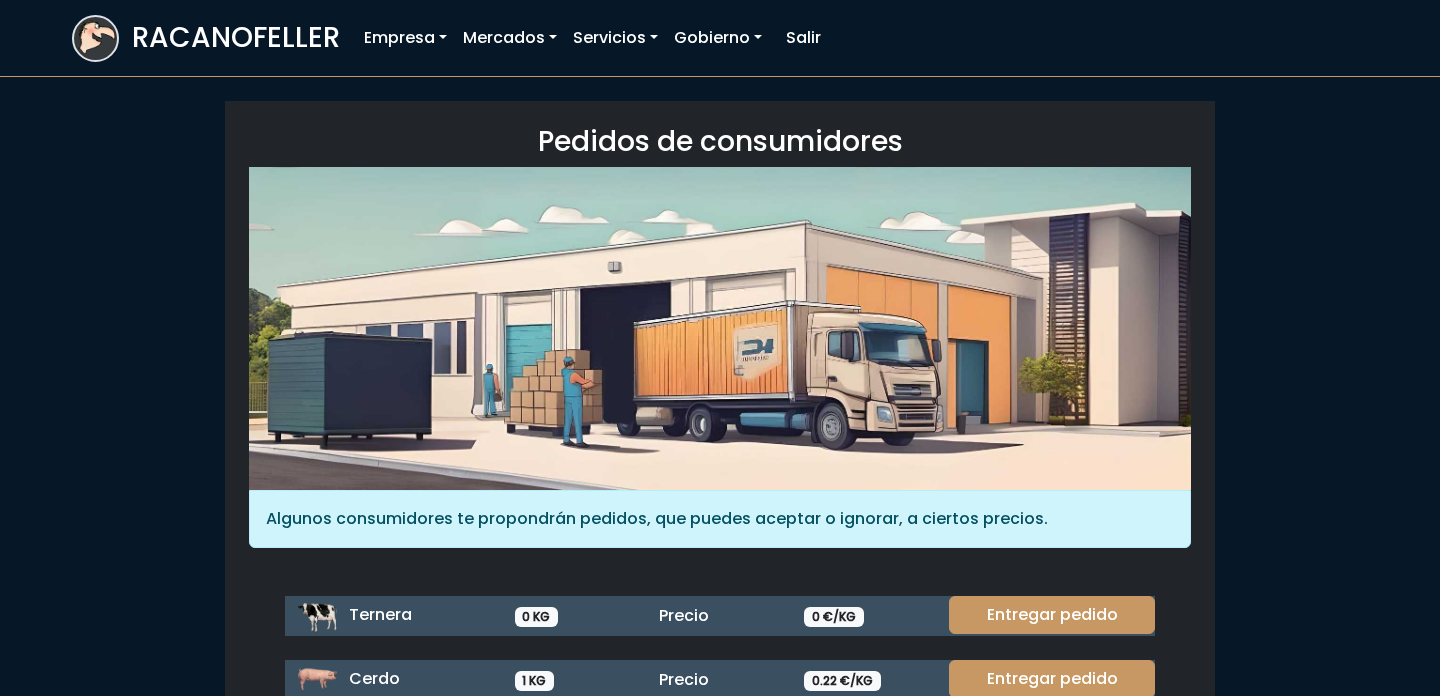 scroll, scrollTop: 265, scrollLeft: 0, axis: vertical 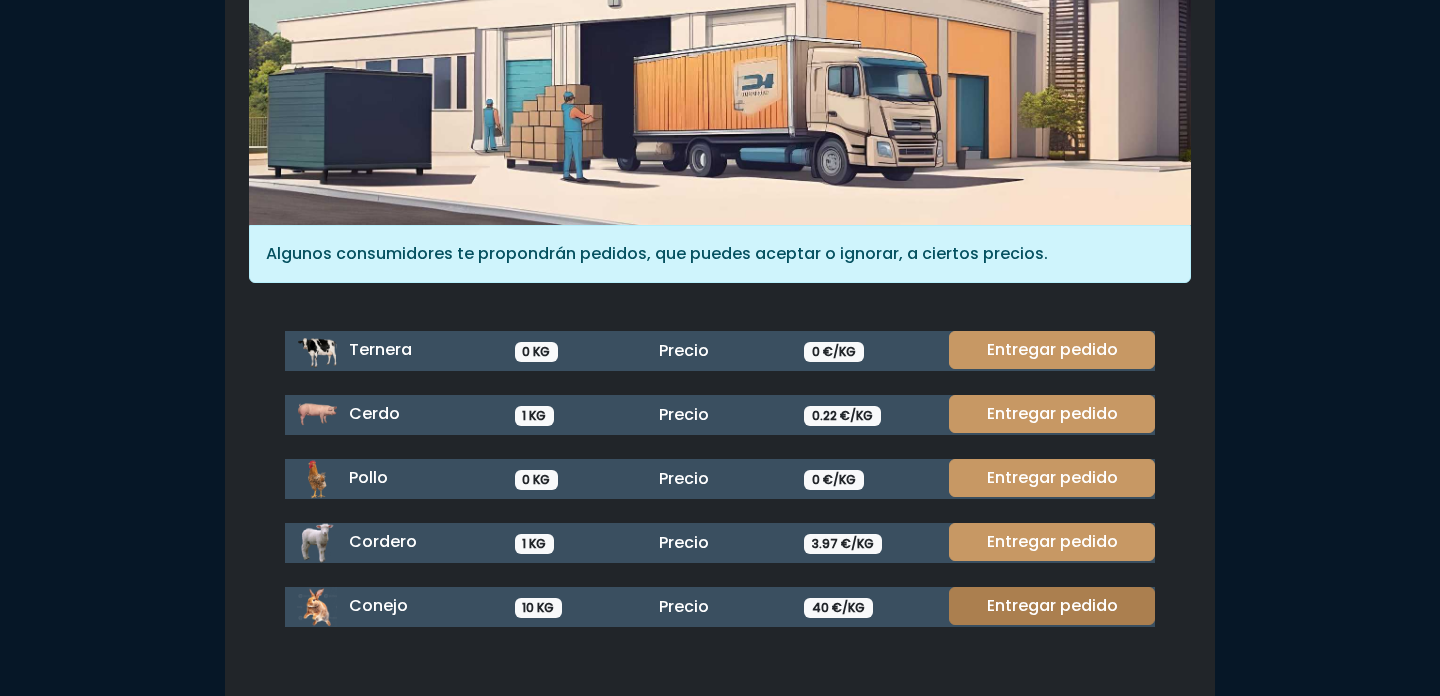 click on "Entregar pedido" at bounding box center (1052, 606) 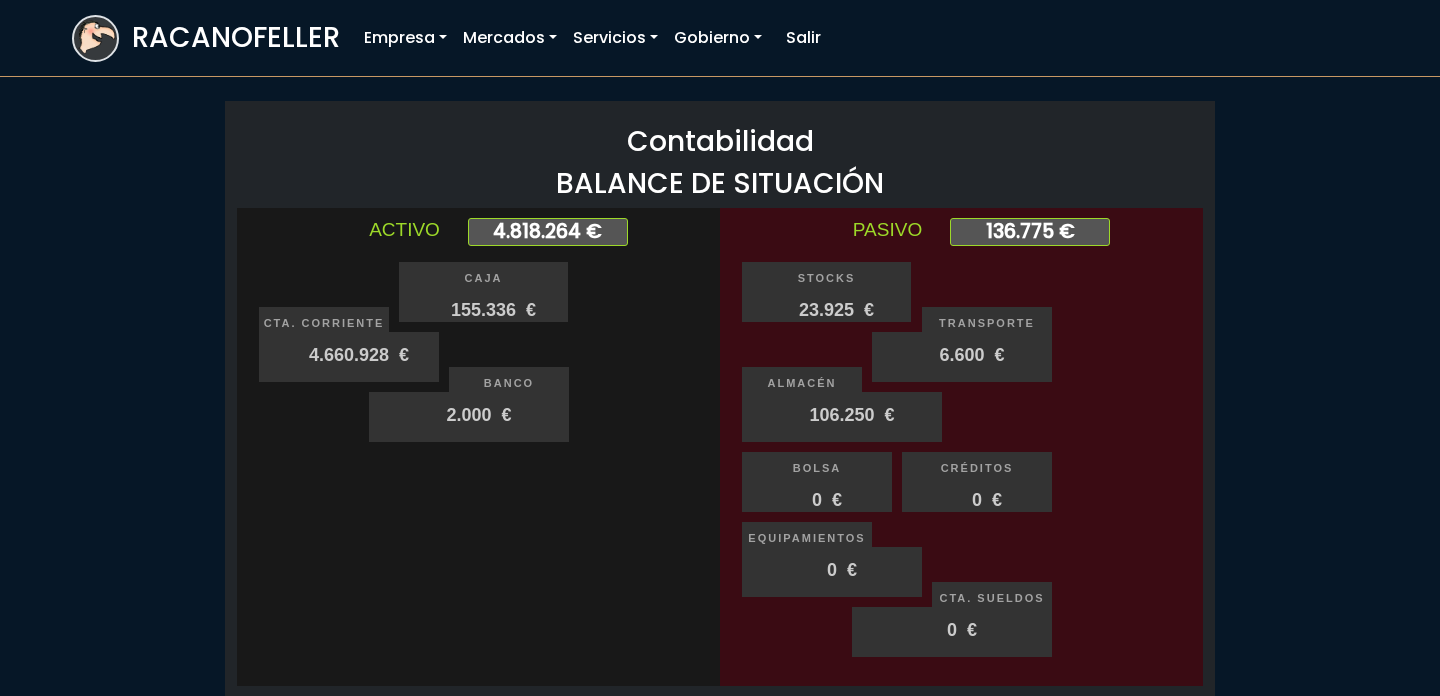 scroll, scrollTop: 0, scrollLeft: 0, axis: both 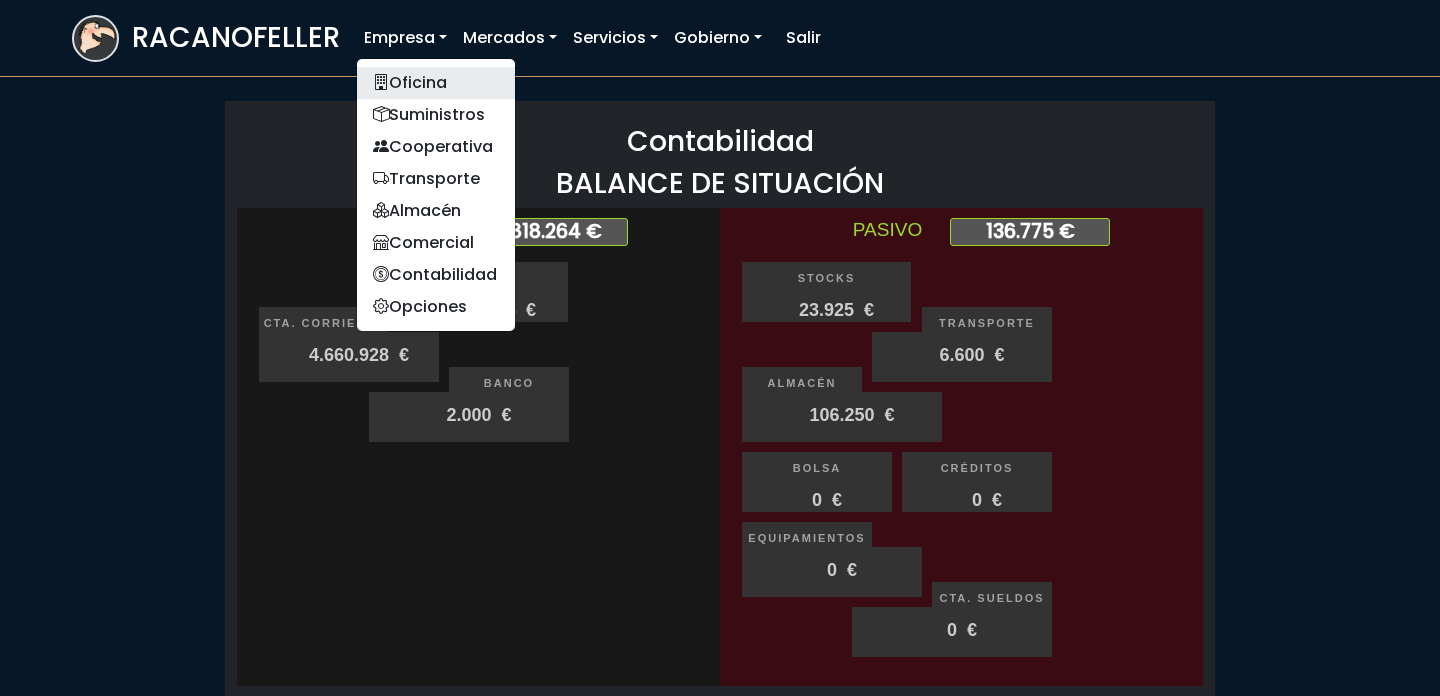 click on "Oficina" at bounding box center (436, 83) 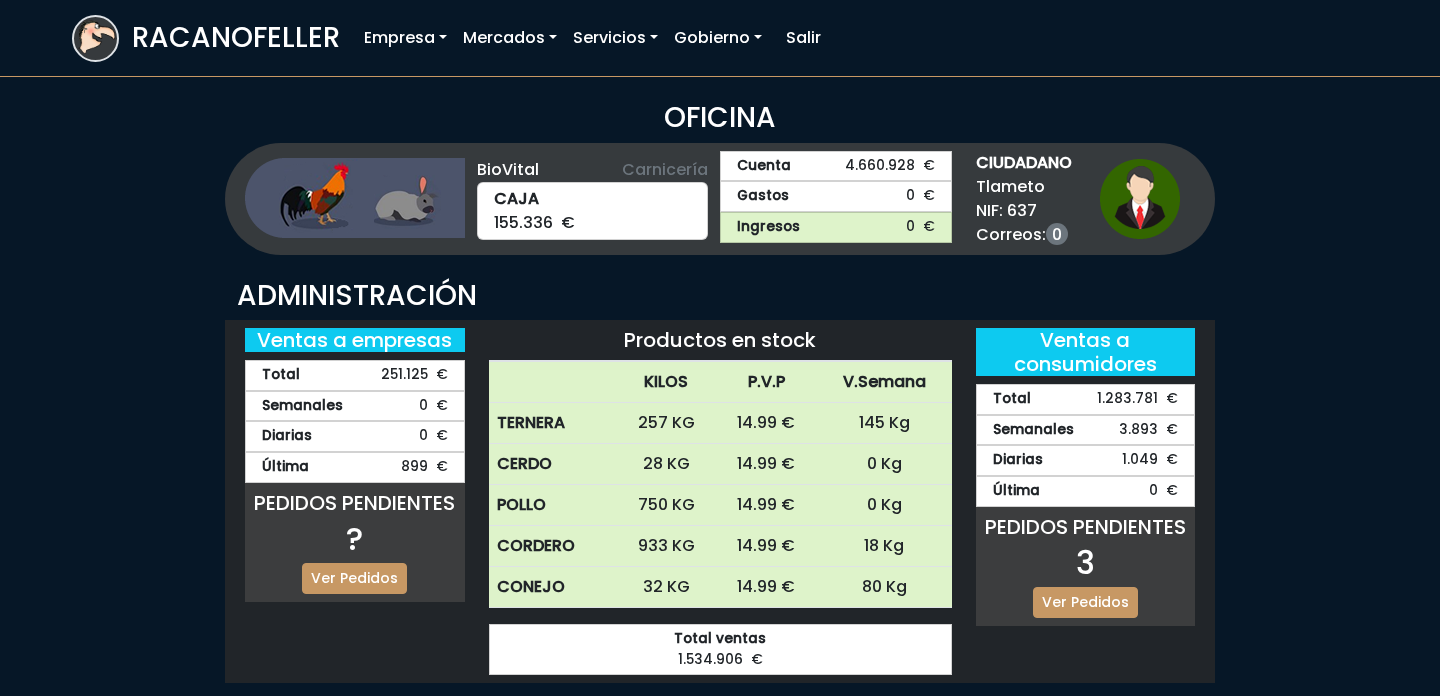 scroll, scrollTop: 0, scrollLeft: 0, axis: both 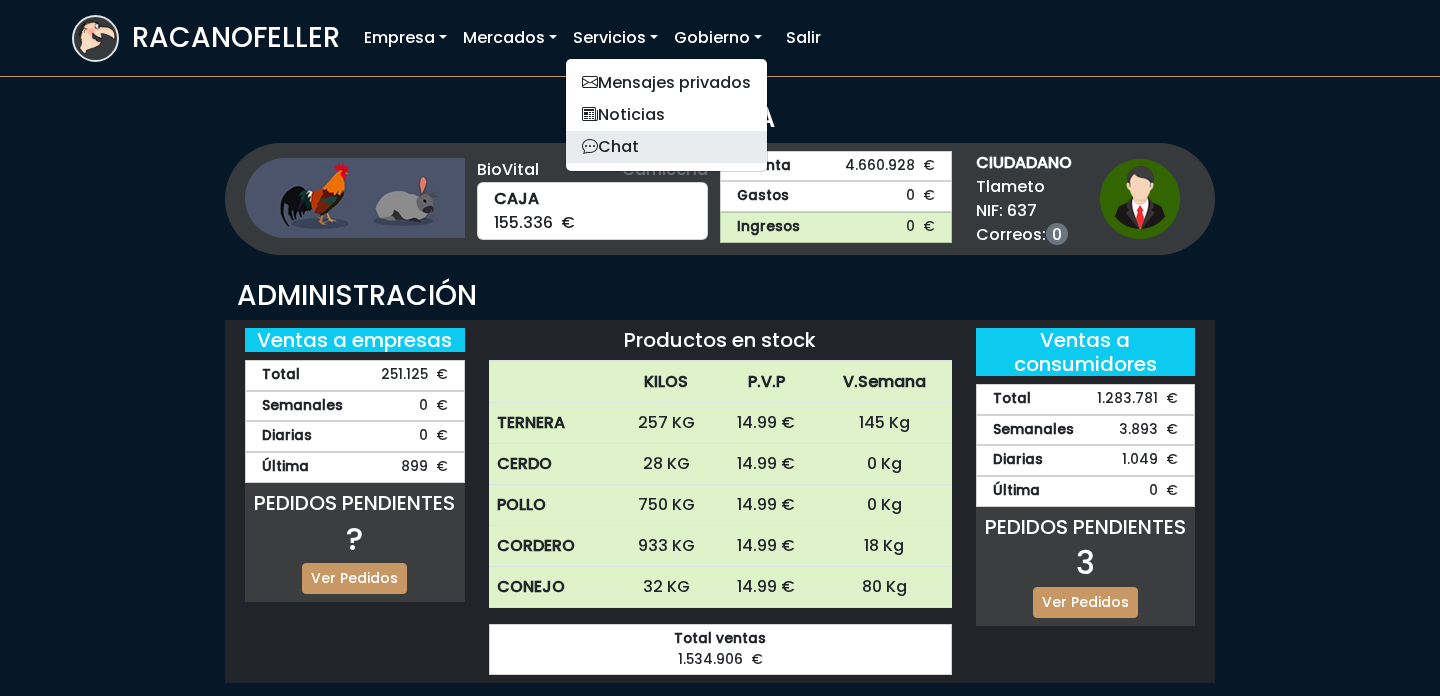 click on "Chat" at bounding box center [666, 147] 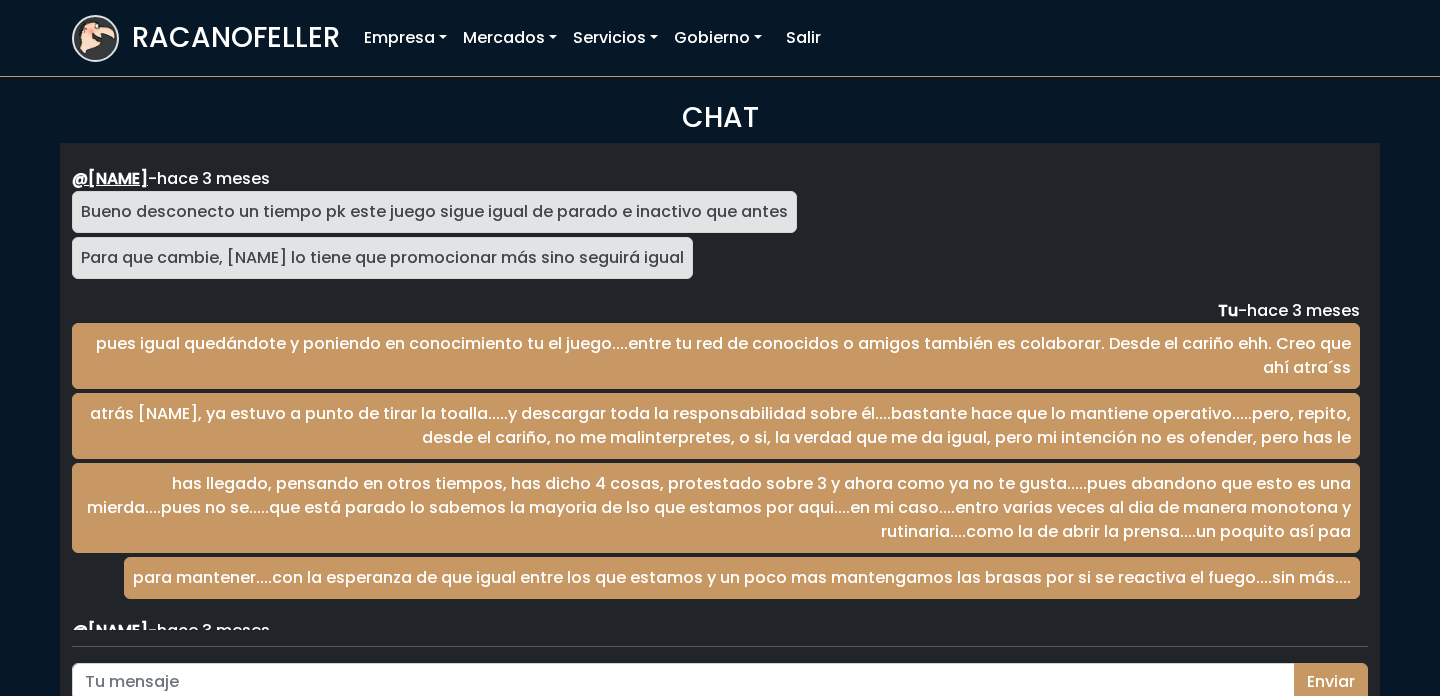 scroll, scrollTop: 0, scrollLeft: 0, axis: both 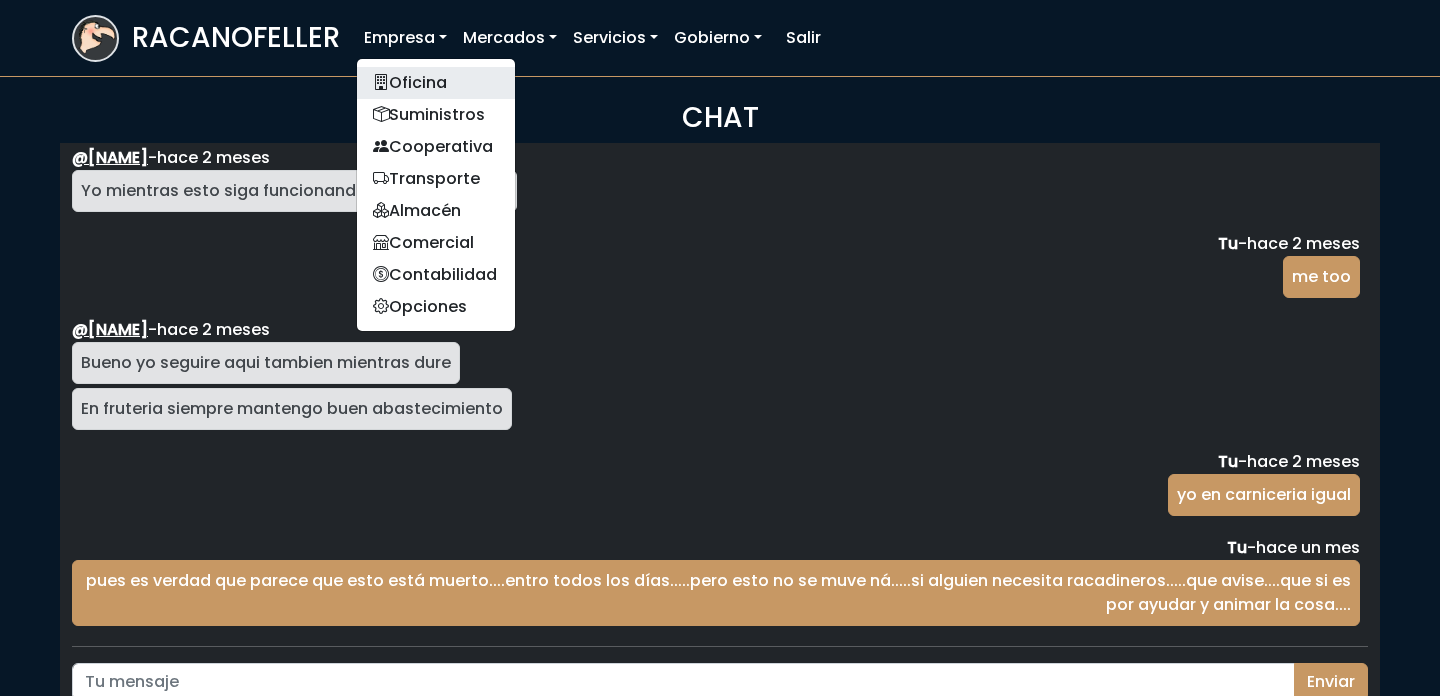 click on "Oficina" at bounding box center (436, 83) 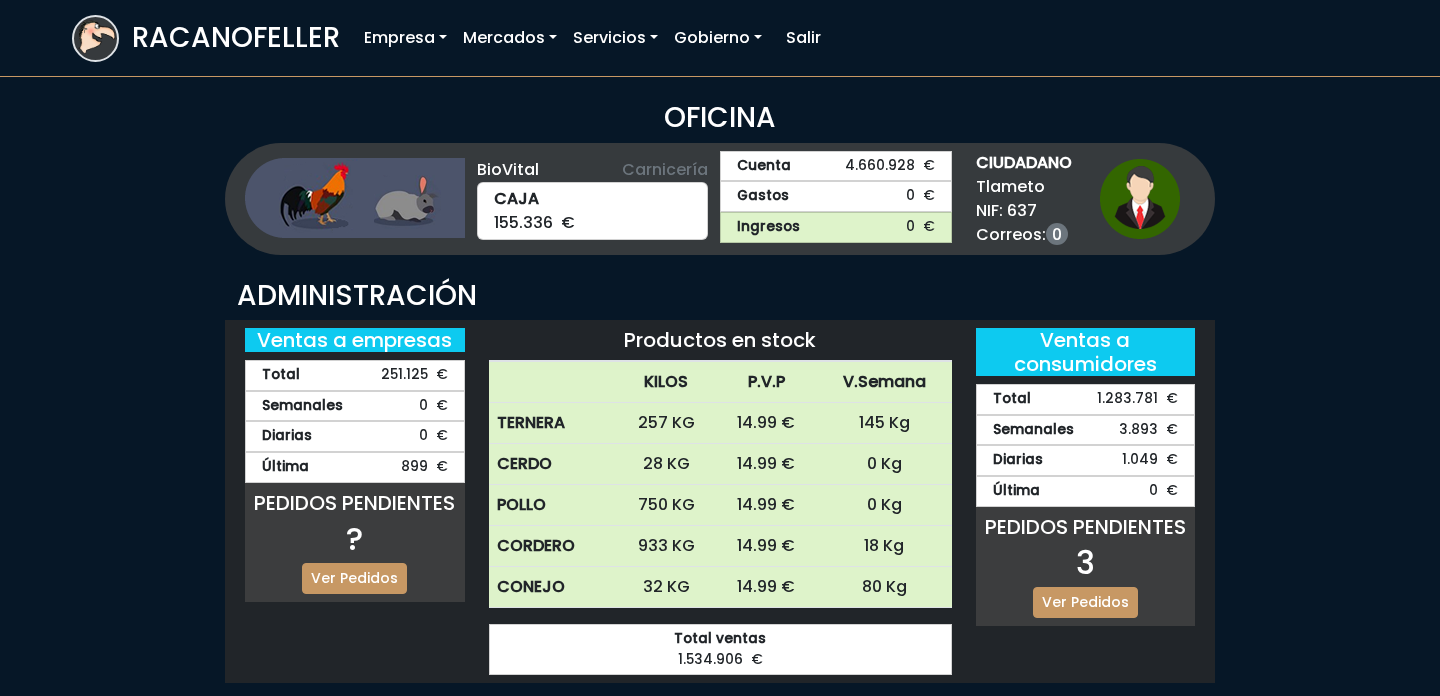 scroll, scrollTop: 0, scrollLeft: 0, axis: both 